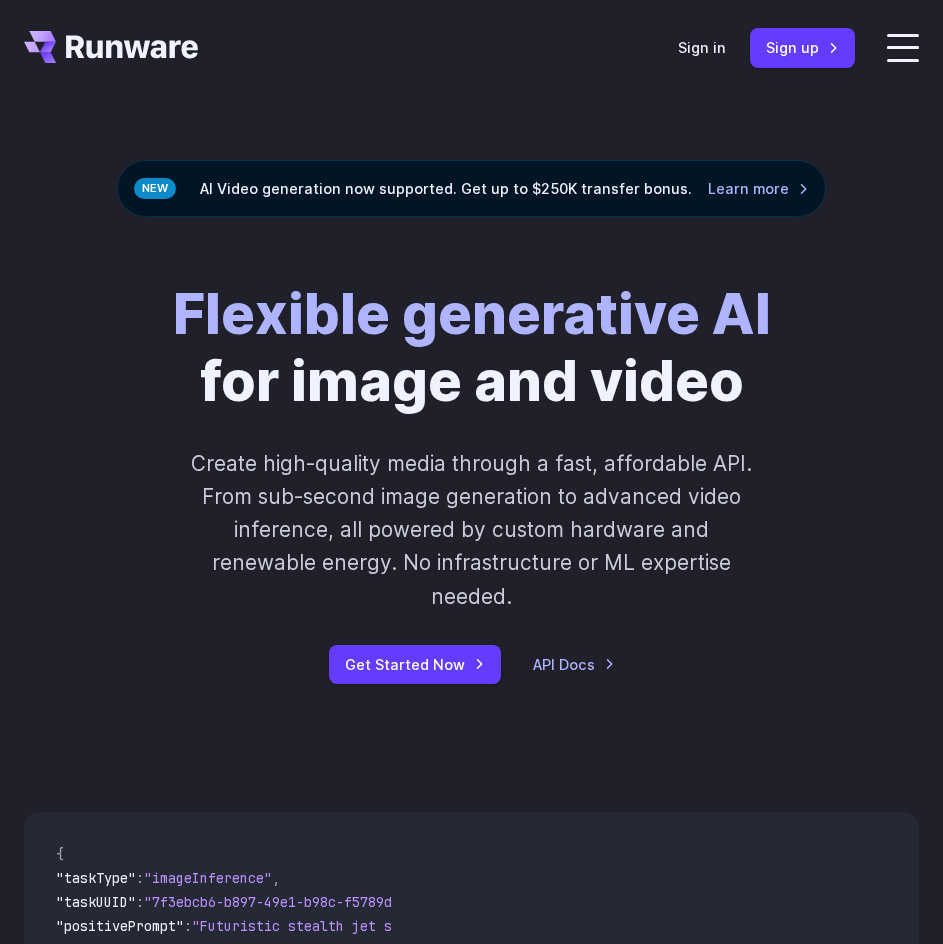 scroll, scrollTop: 0, scrollLeft: 0, axis: both 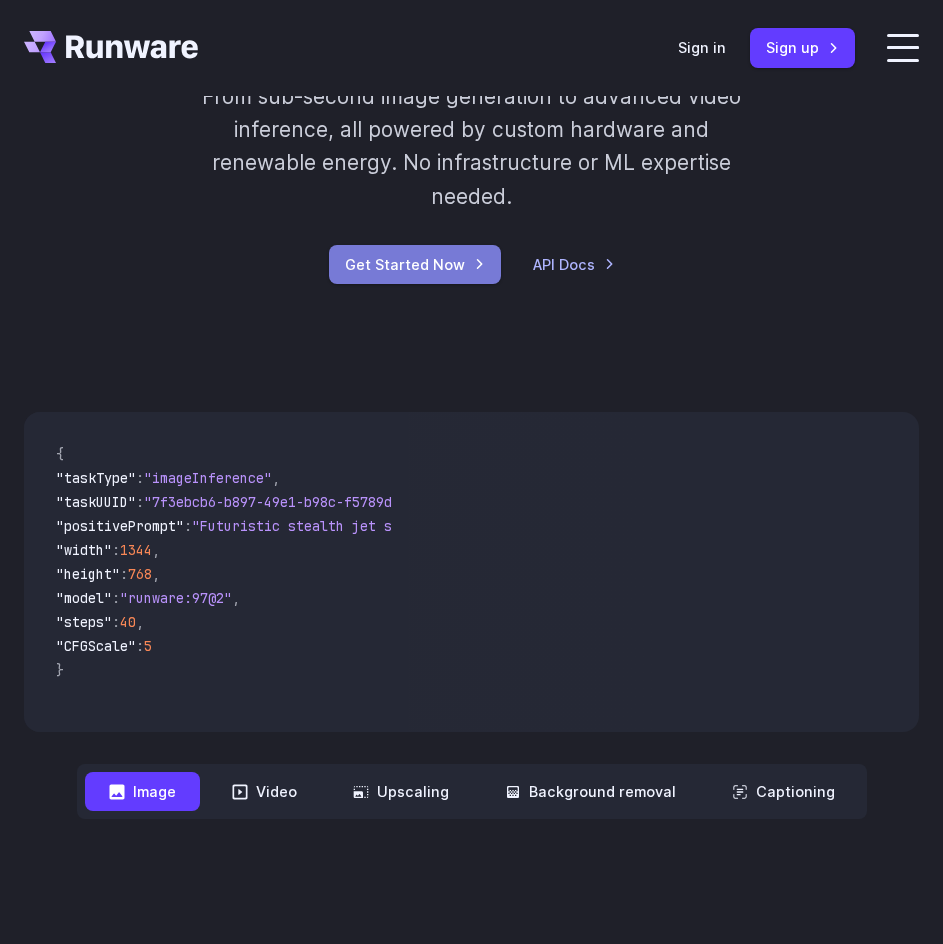 click on "Get Started Now" at bounding box center [415, 264] 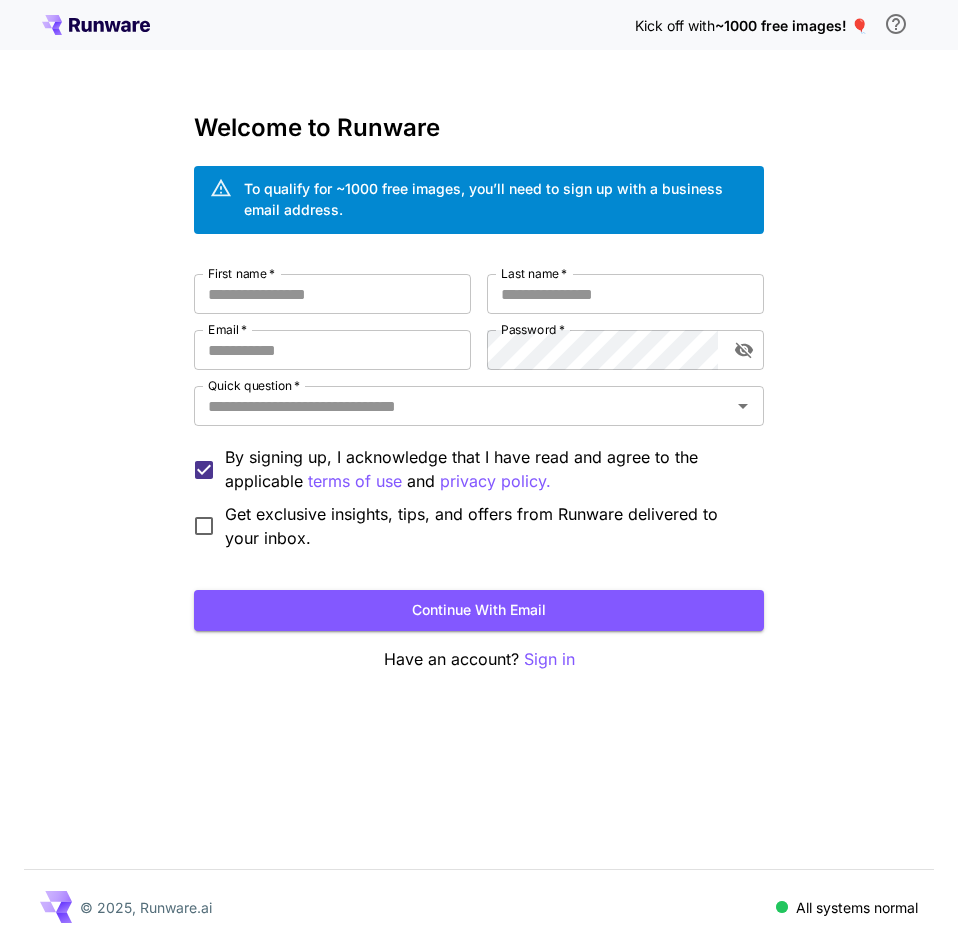 scroll, scrollTop: 0, scrollLeft: 0, axis: both 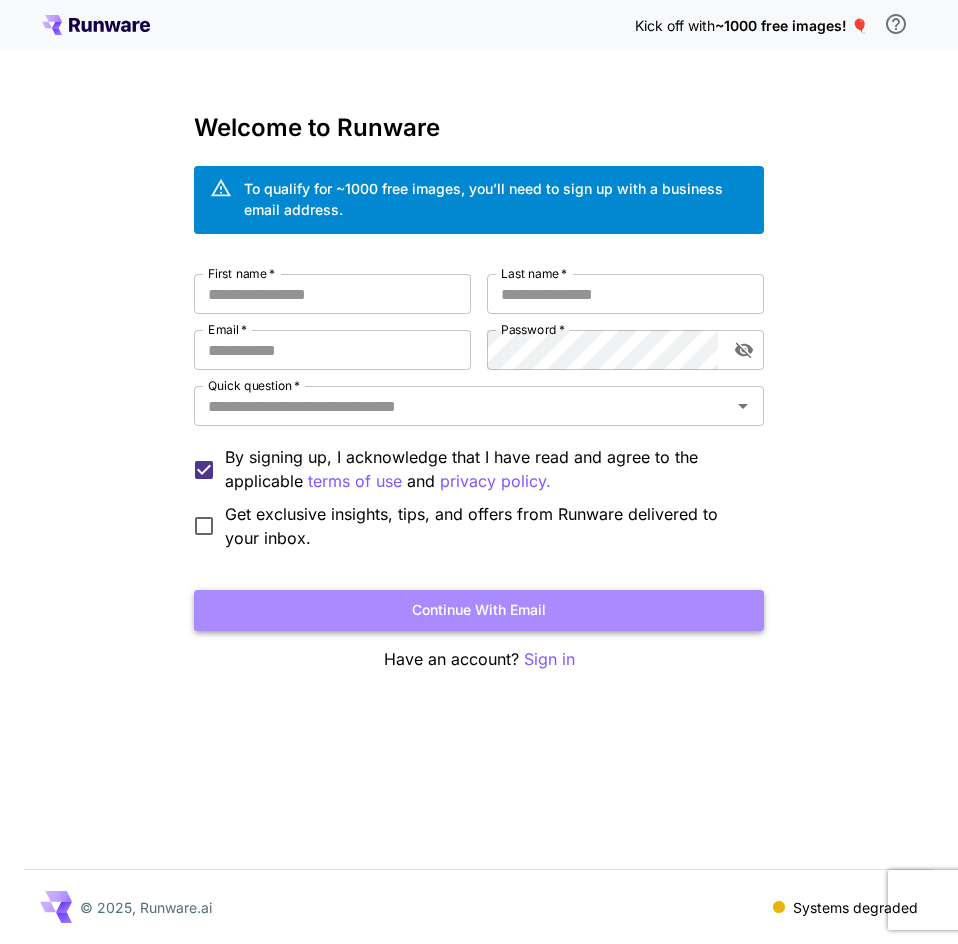 click on "Continue with email" at bounding box center [479, 610] 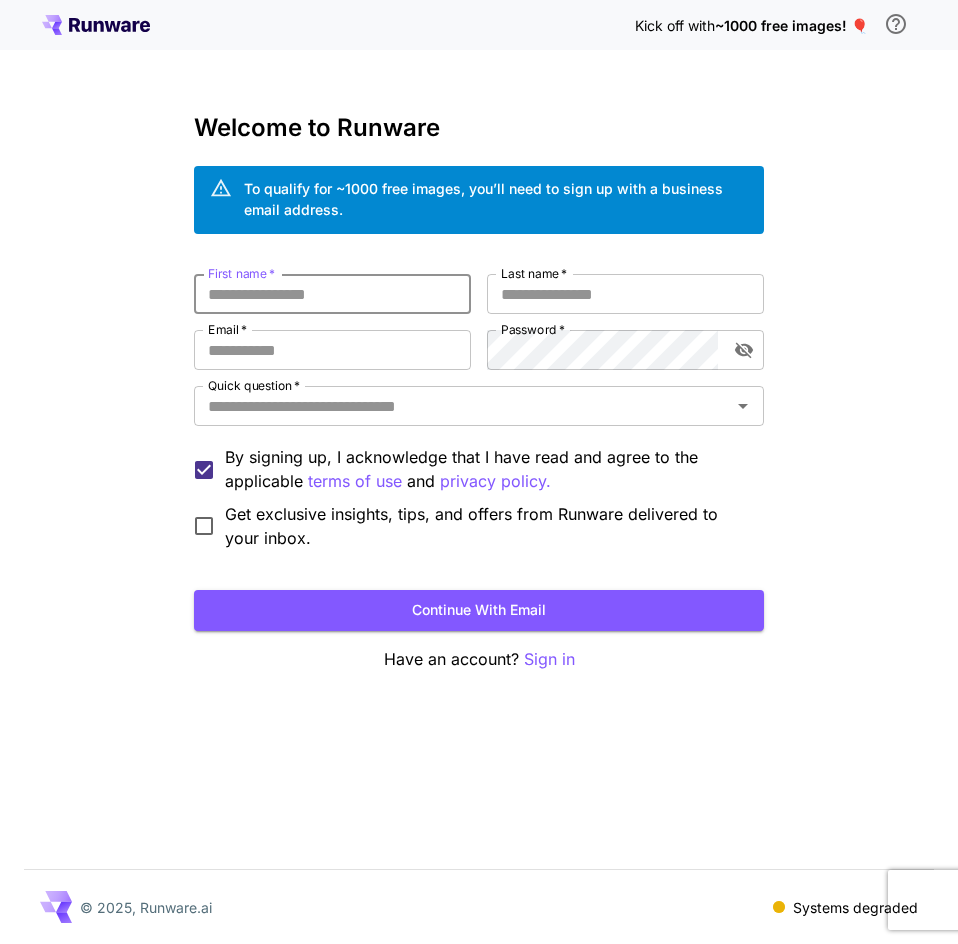 click on "First name   *" at bounding box center (332, 294) 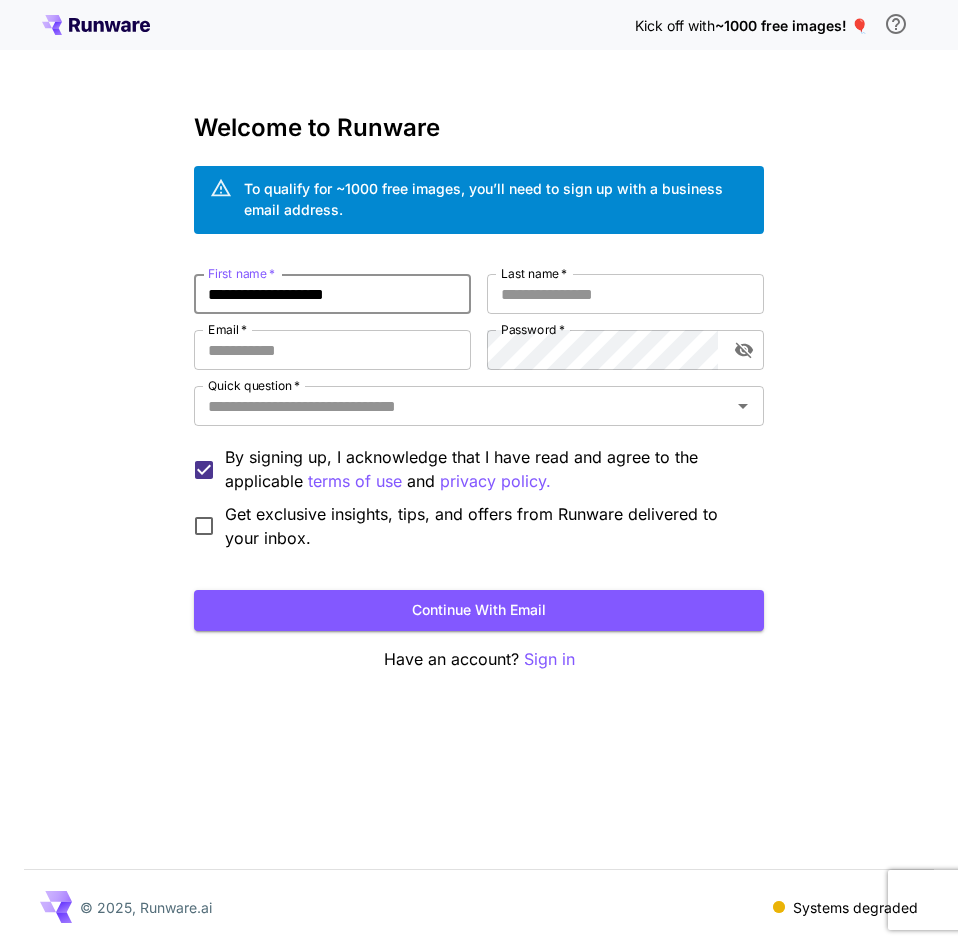 type on "**********" 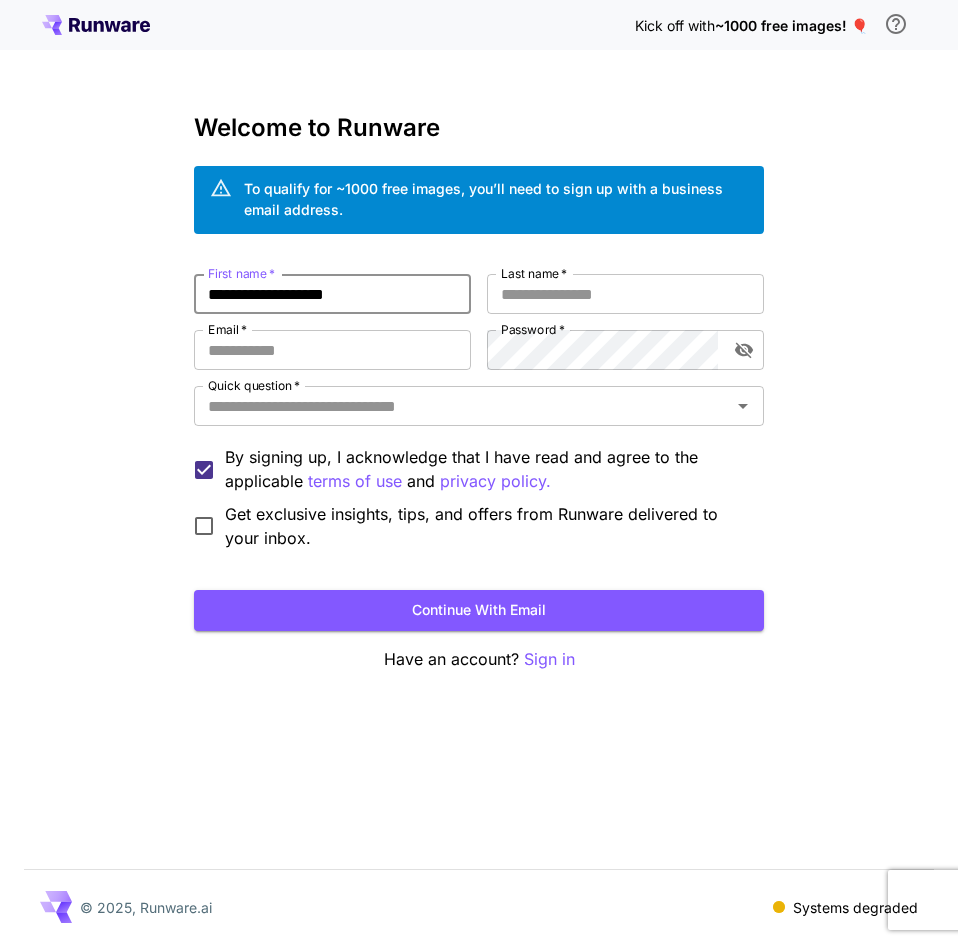 drag, startPoint x: 443, startPoint y: 291, endPoint x: 111, endPoint y: 283, distance: 332.09637 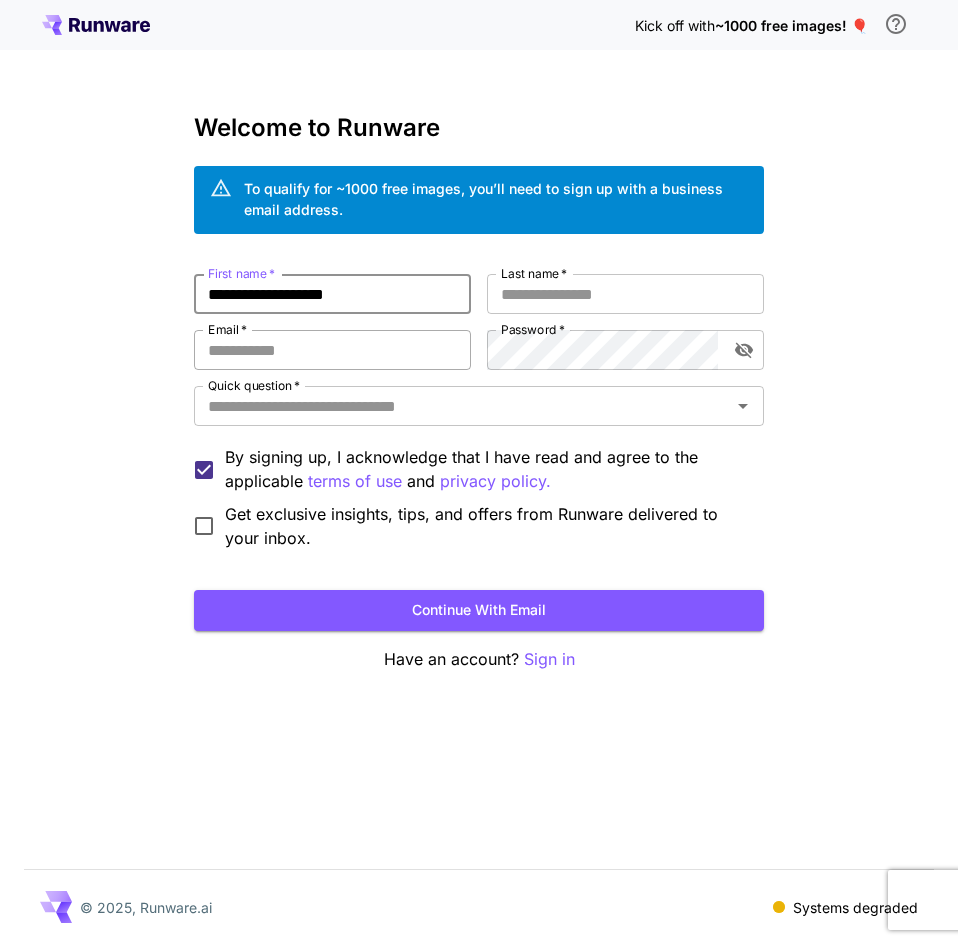 click on "Email   *" at bounding box center [332, 350] 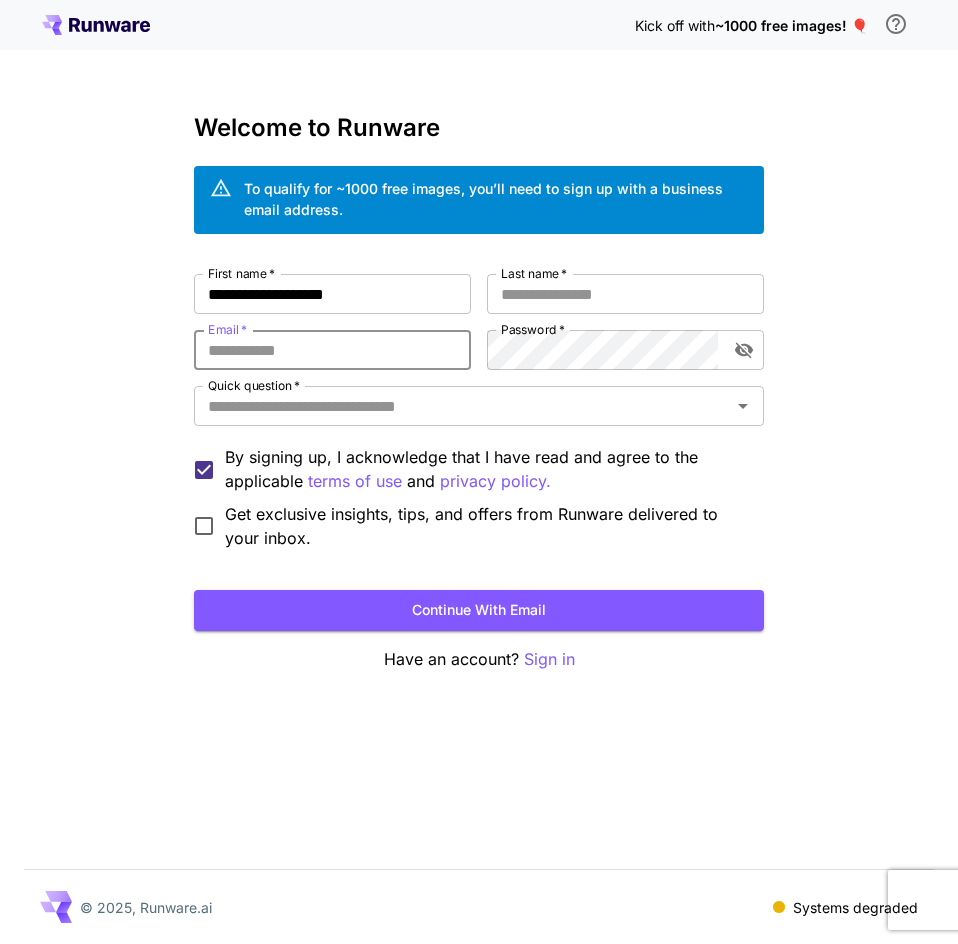 paste on "**********" 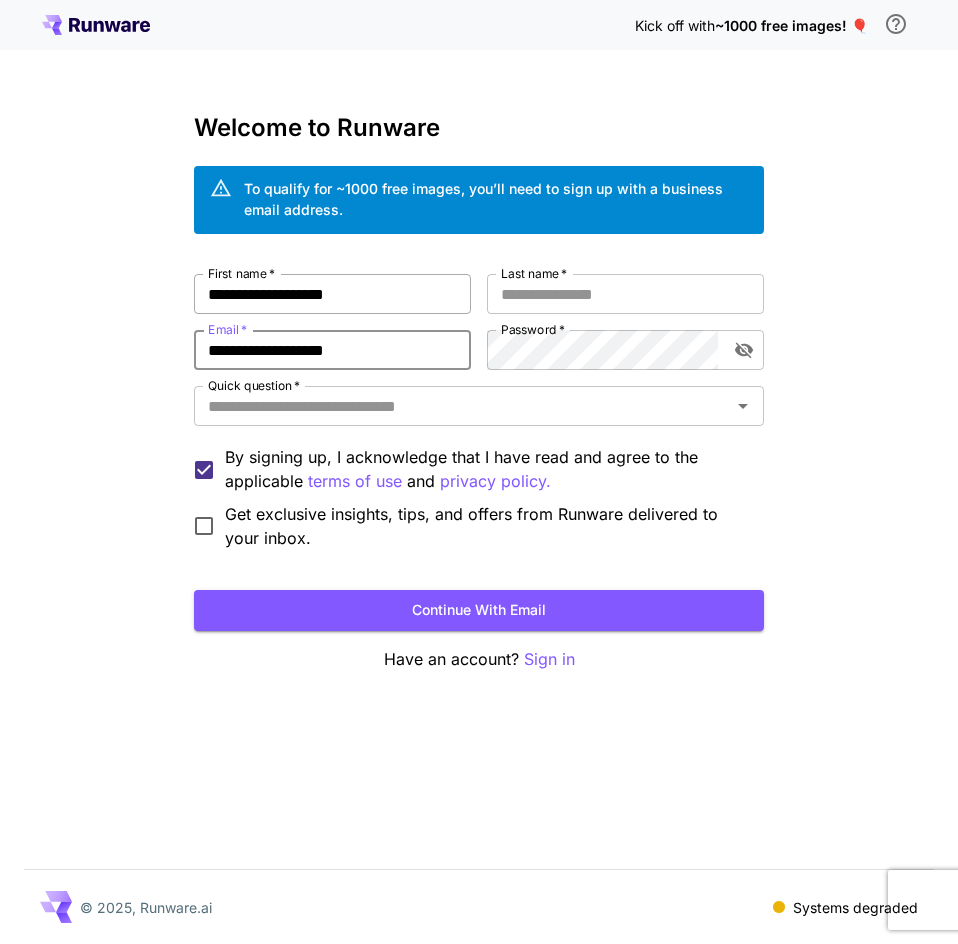 type on "**********" 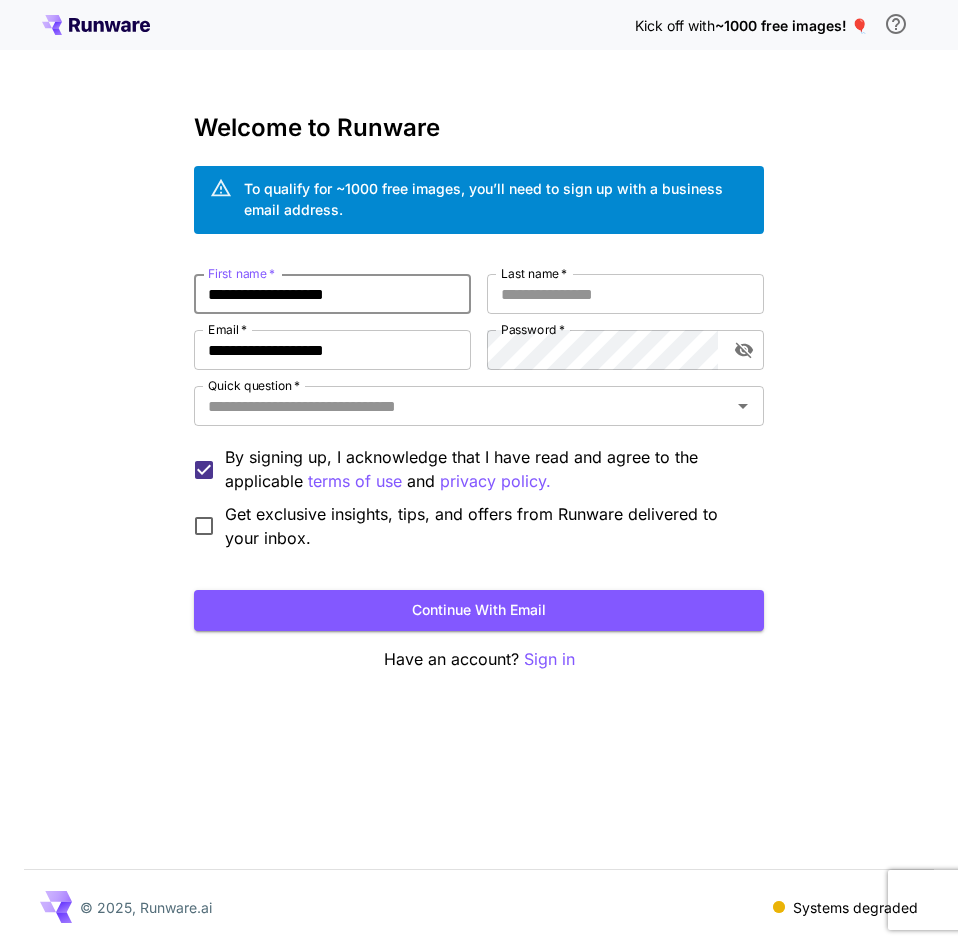 drag, startPoint x: 407, startPoint y: 297, endPoint x: 73, endPoint y: 294, distance: 334.01346 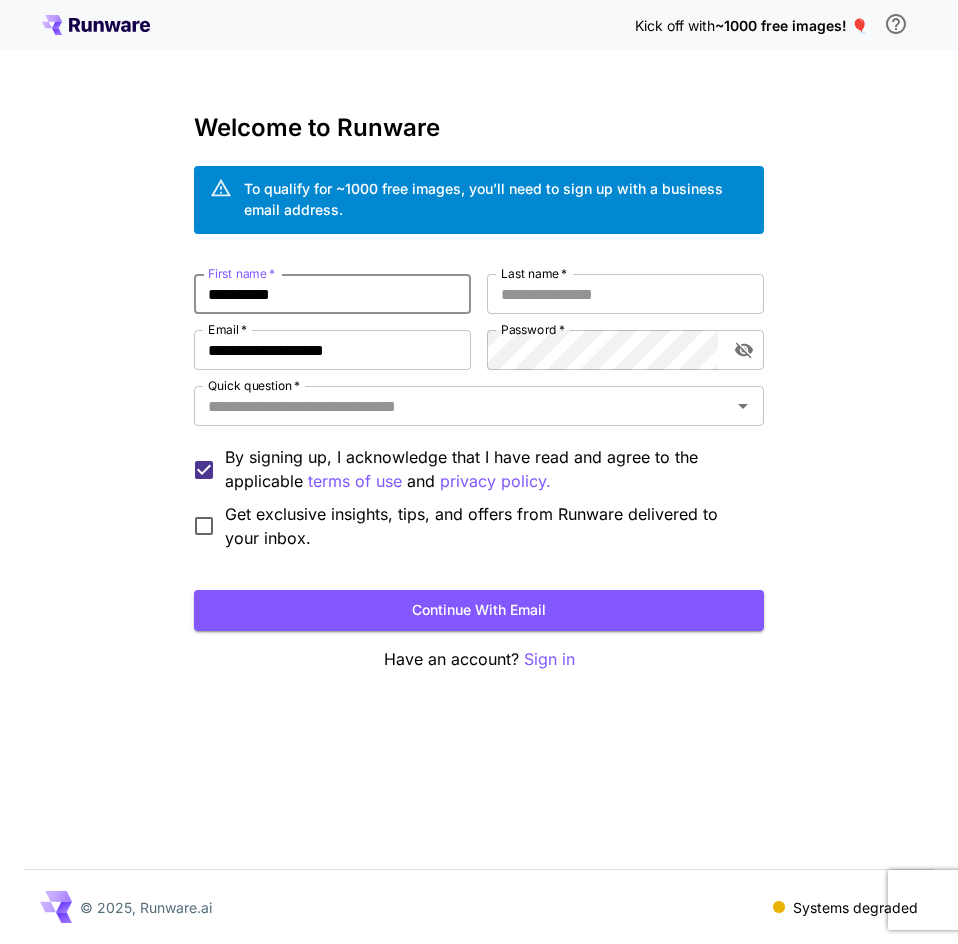 type on "**********" 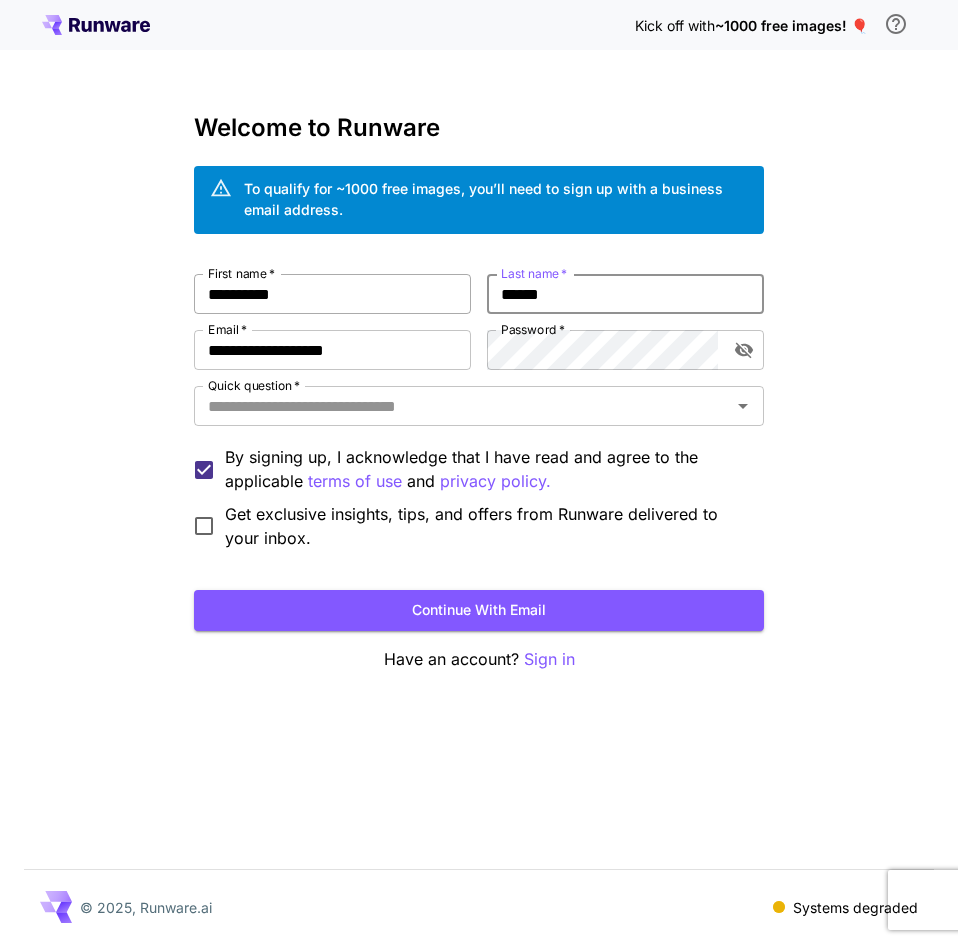 type on "******" 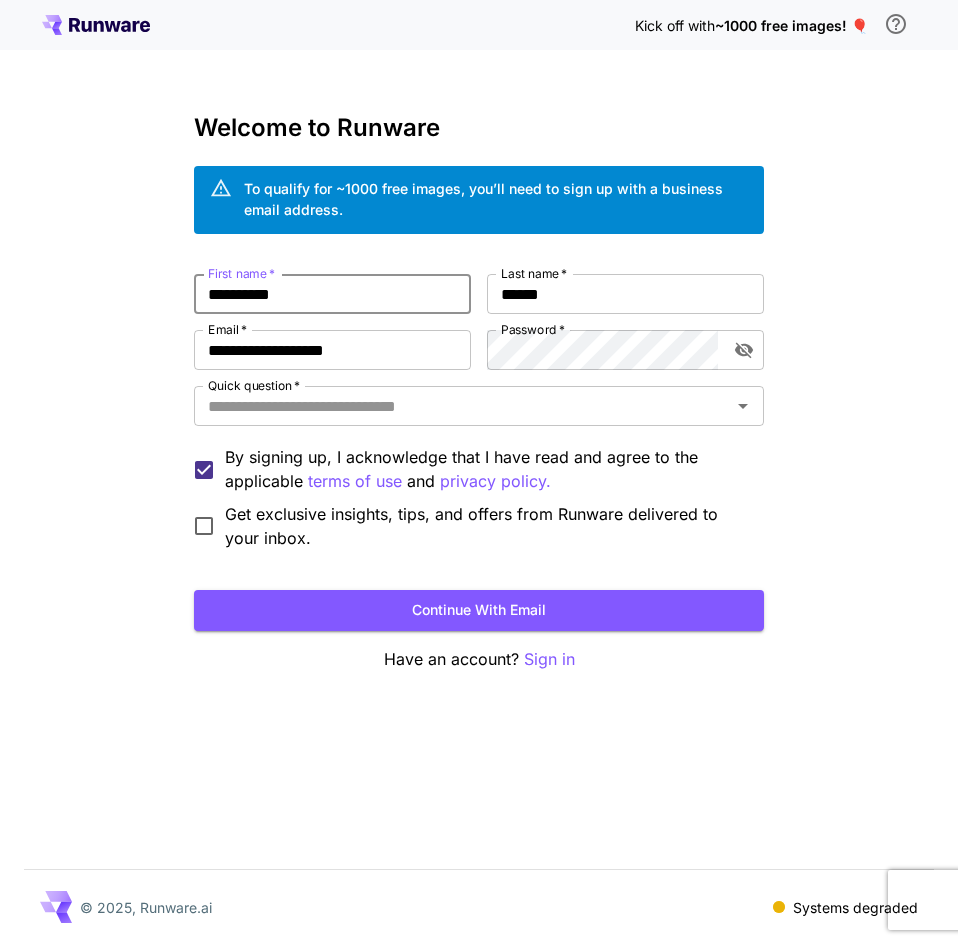 click on "**********" at bounding box center [332, 294] 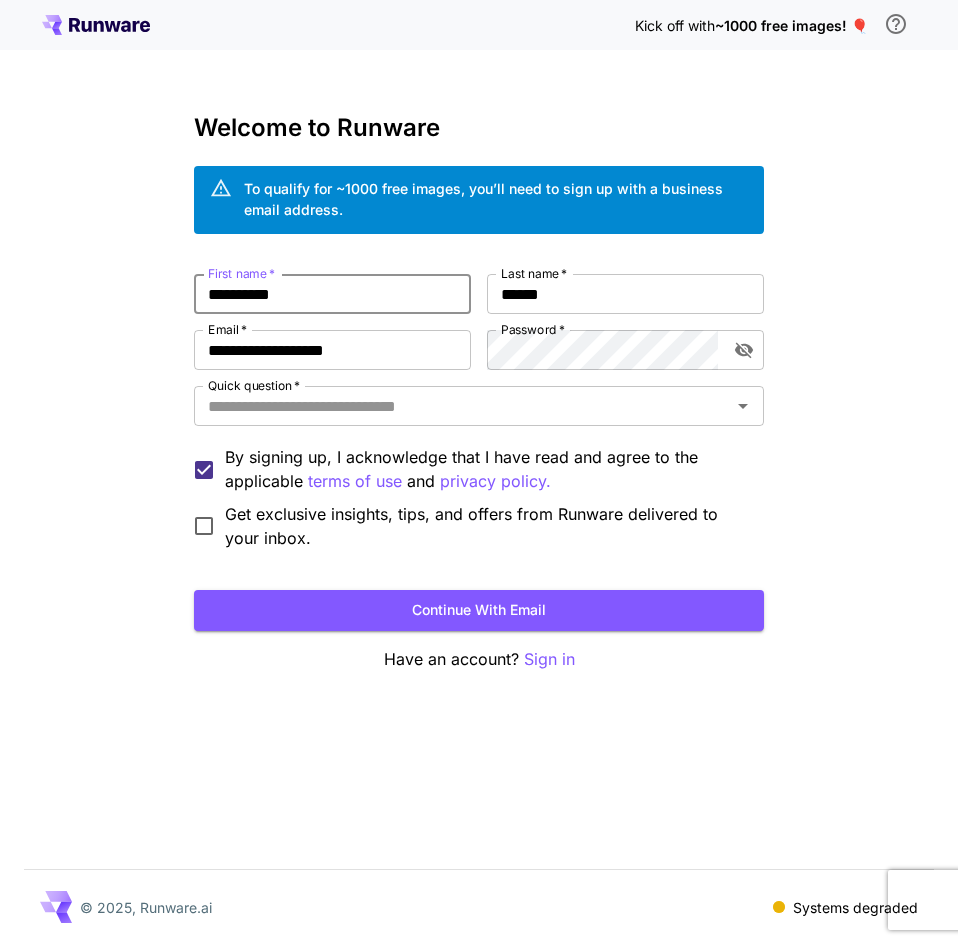 type on "**********" 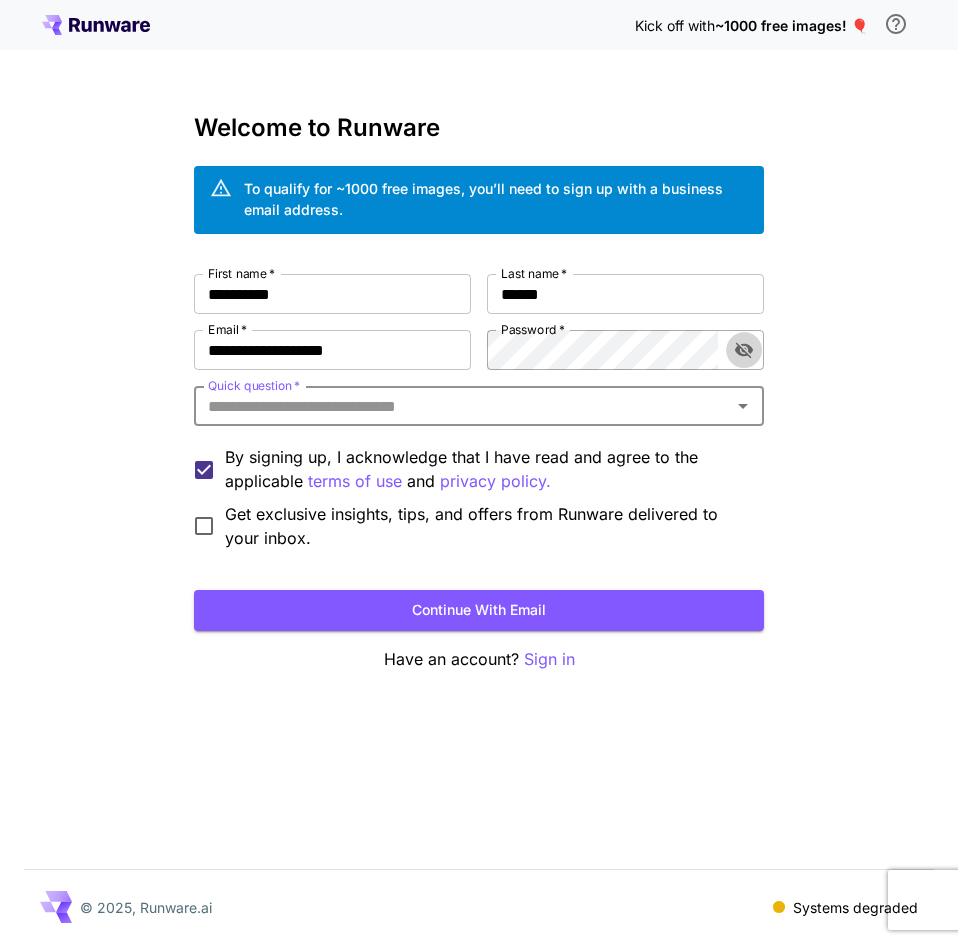 click 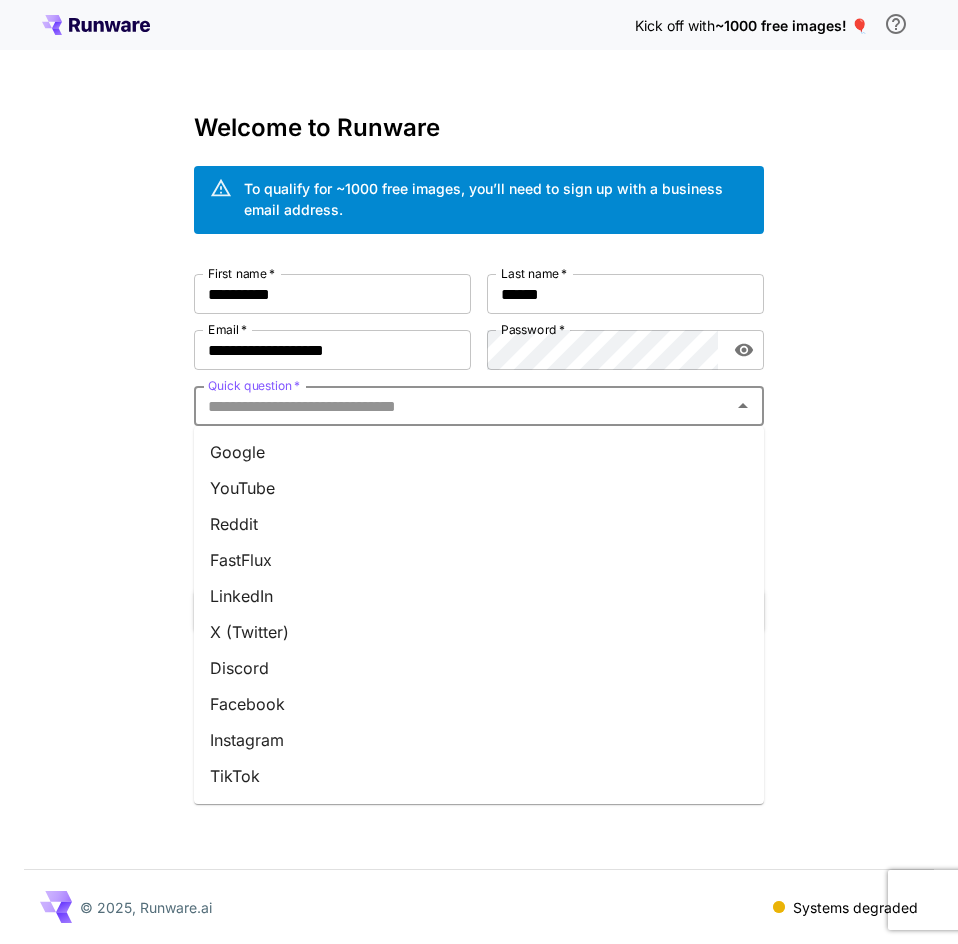 click on "Quick question   *" at bounding box center [462, 406] 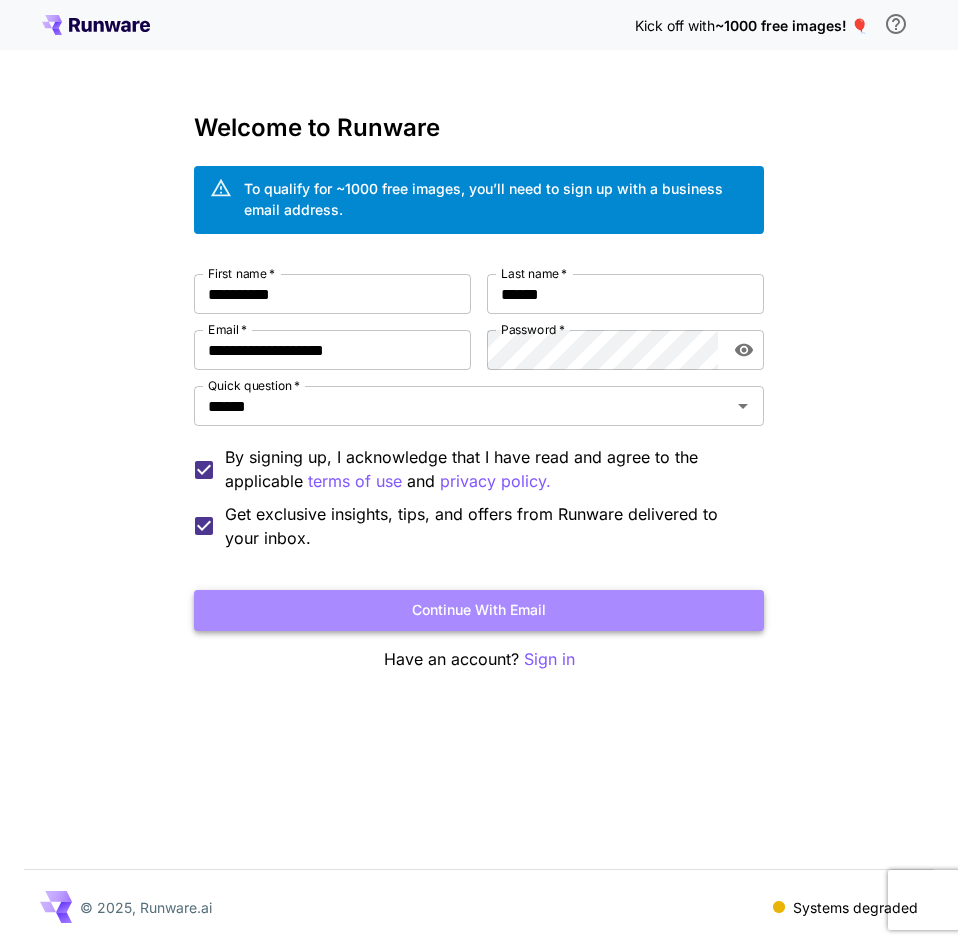 click on "Continue with email" at bounding box center (479, 610) 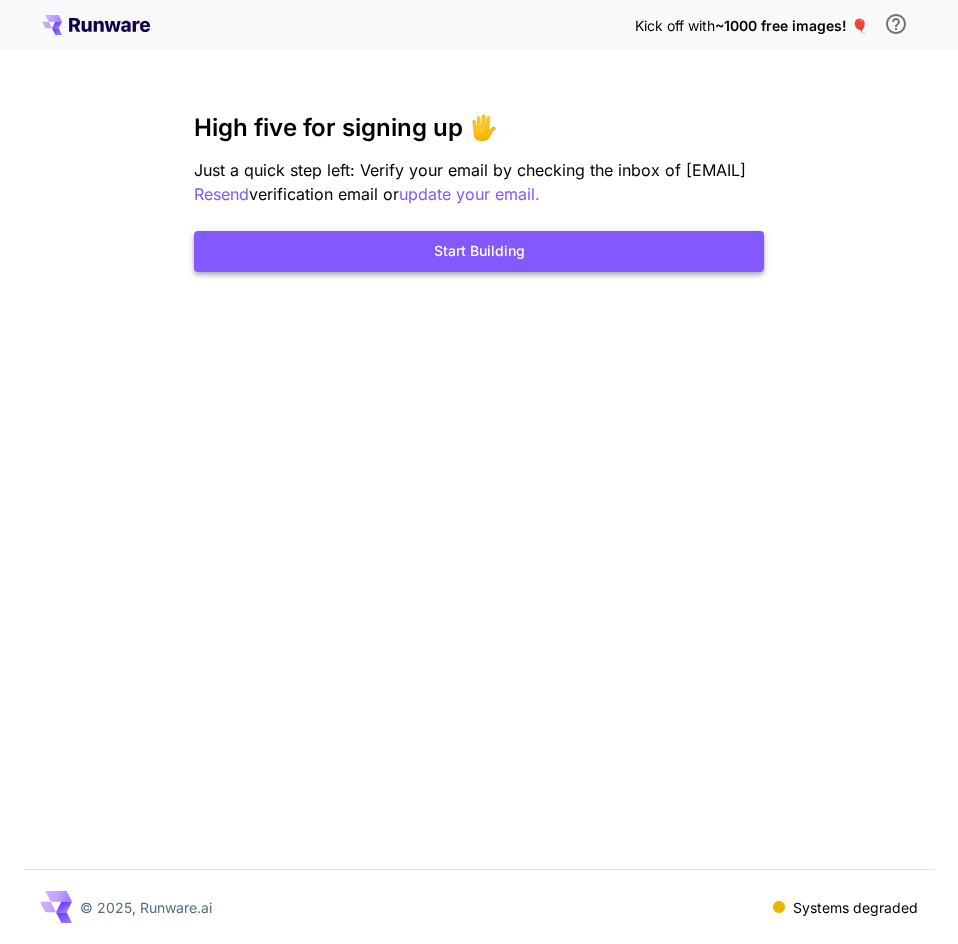 click on "Start Building" at bounding box center [479, 251] 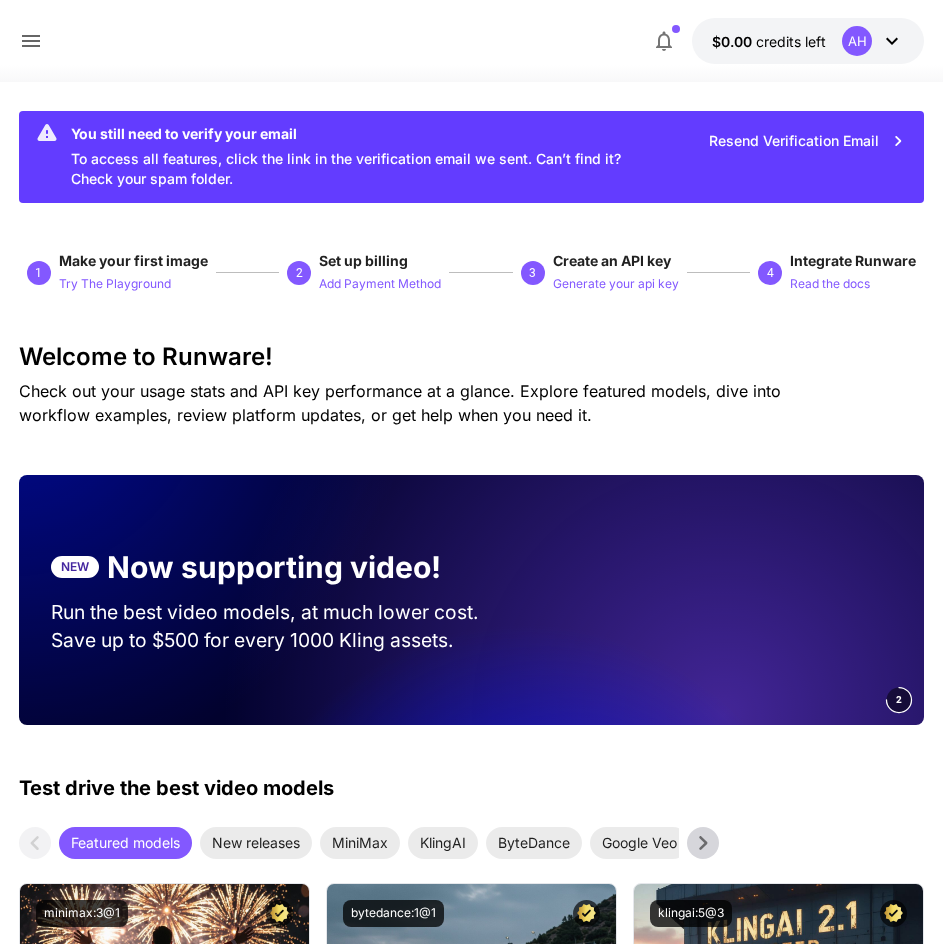 scroll, scrollTop: 0, scrollLeft: 0, axis: both 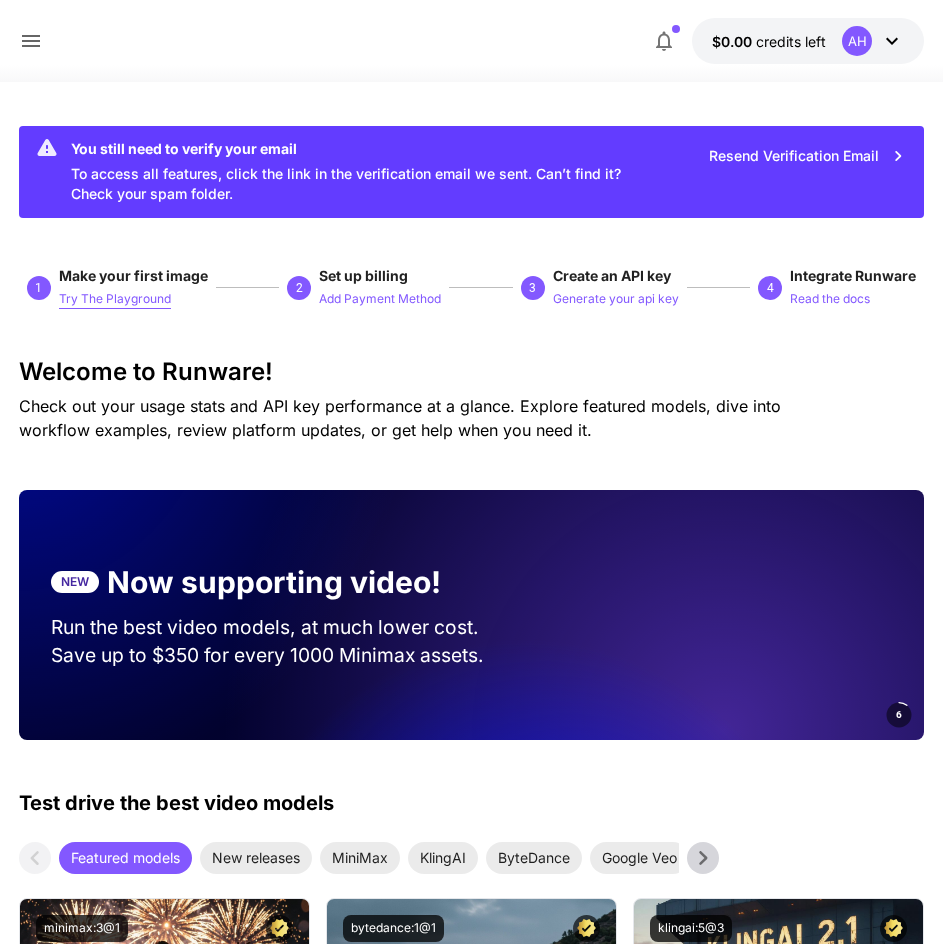 click on "Try The Playground" at bounding box center (115, 299) 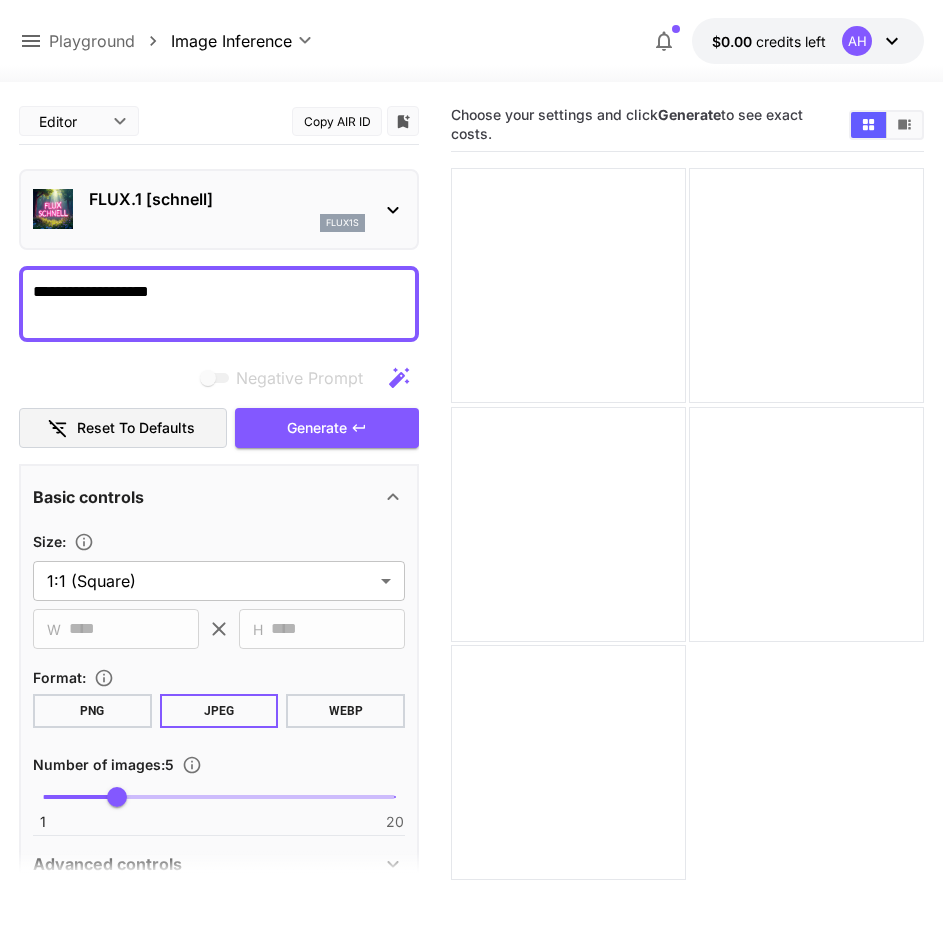 drag, startPoint x: 263, startPoint y: 296, endPoint x: -1, endPoint y: 282, distance: 264.37094 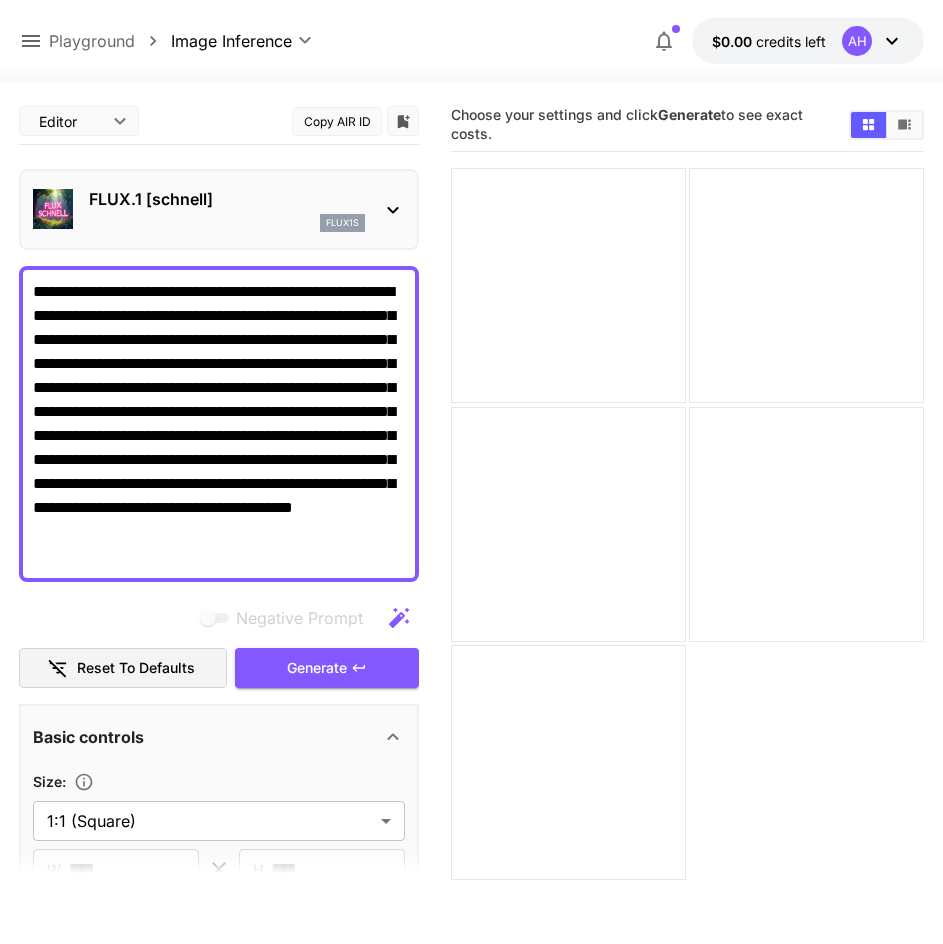 drag, startPoint x: 182, startPoint y: 294, endPoint x: 124, endPoint y: 276, distance: 60.728905 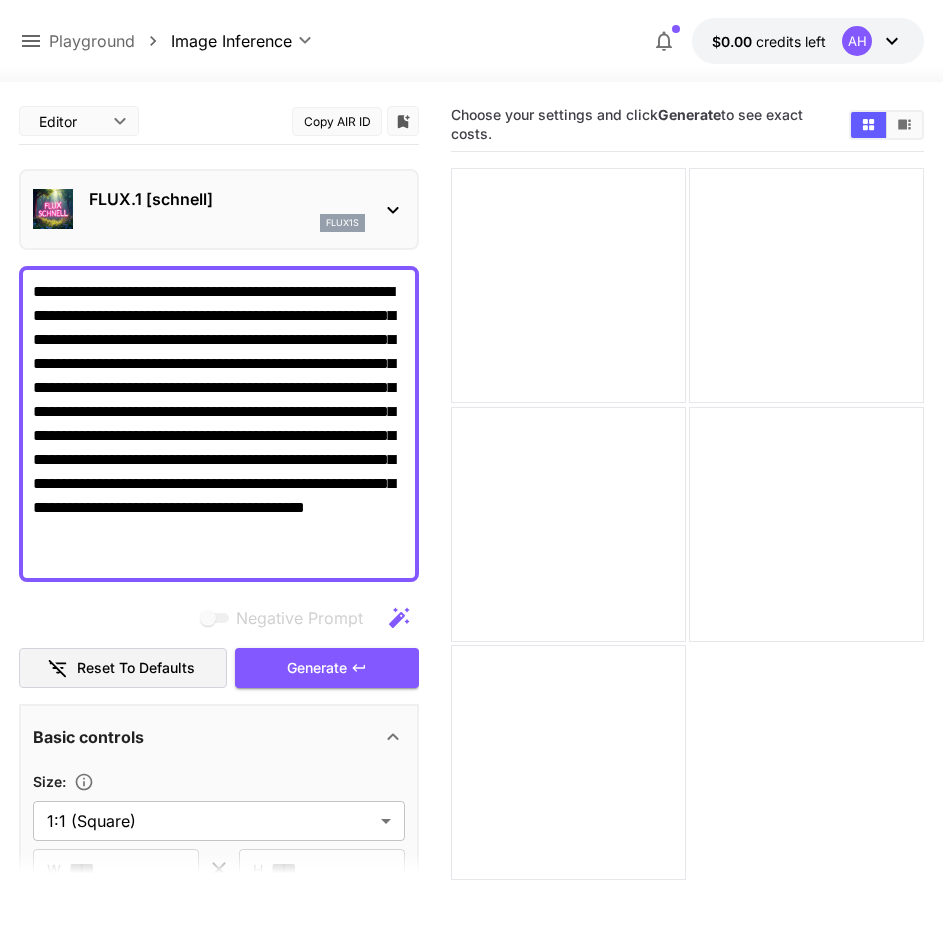 drag, startPoint x: 356, startPoint y: 288, endPoint x: 404, endPoint y: 287, distance: 48.010414 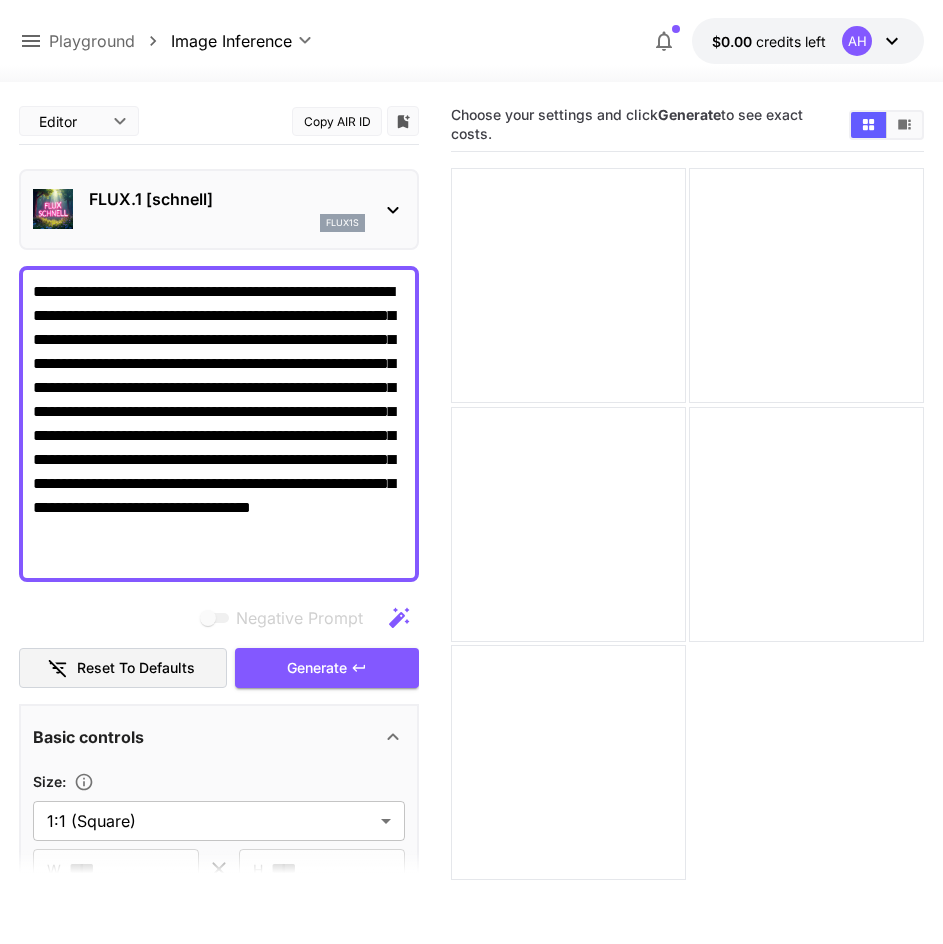 drag, startPoint x: 395, startPoint y: 337, endPoint x: 20, endPoint y: 342, distance: 375.03333 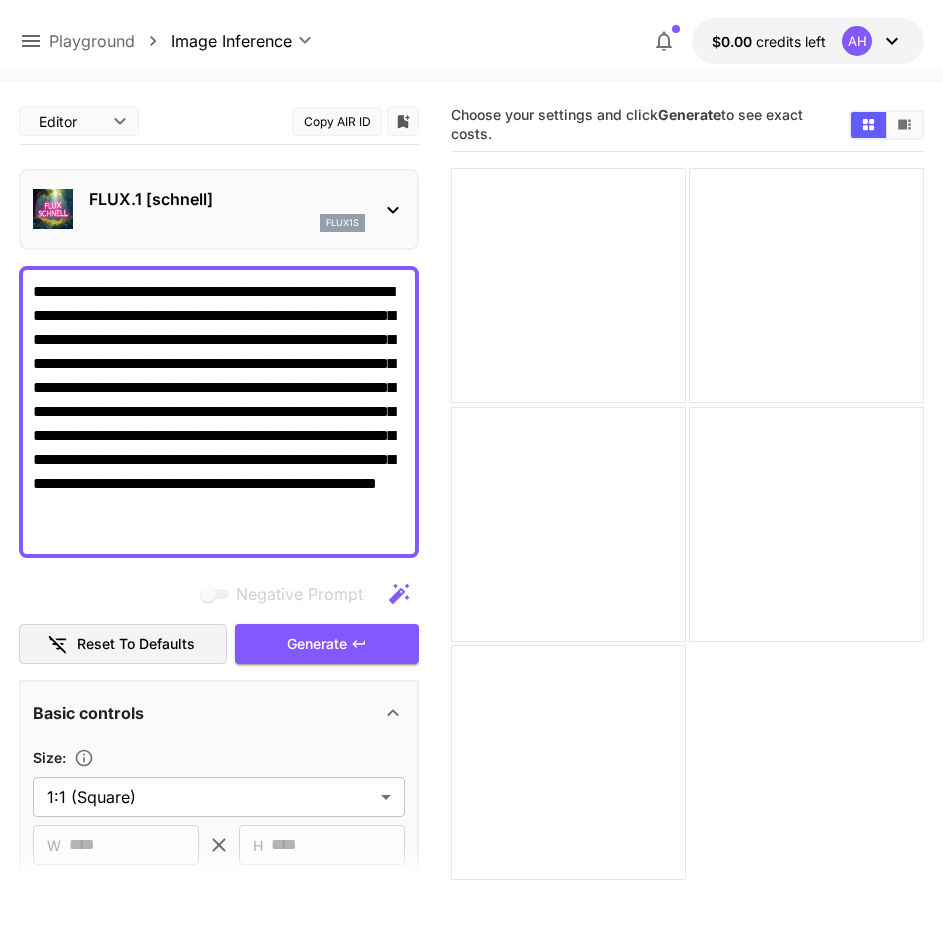 click on "**********" at bounding box center [219, 412] 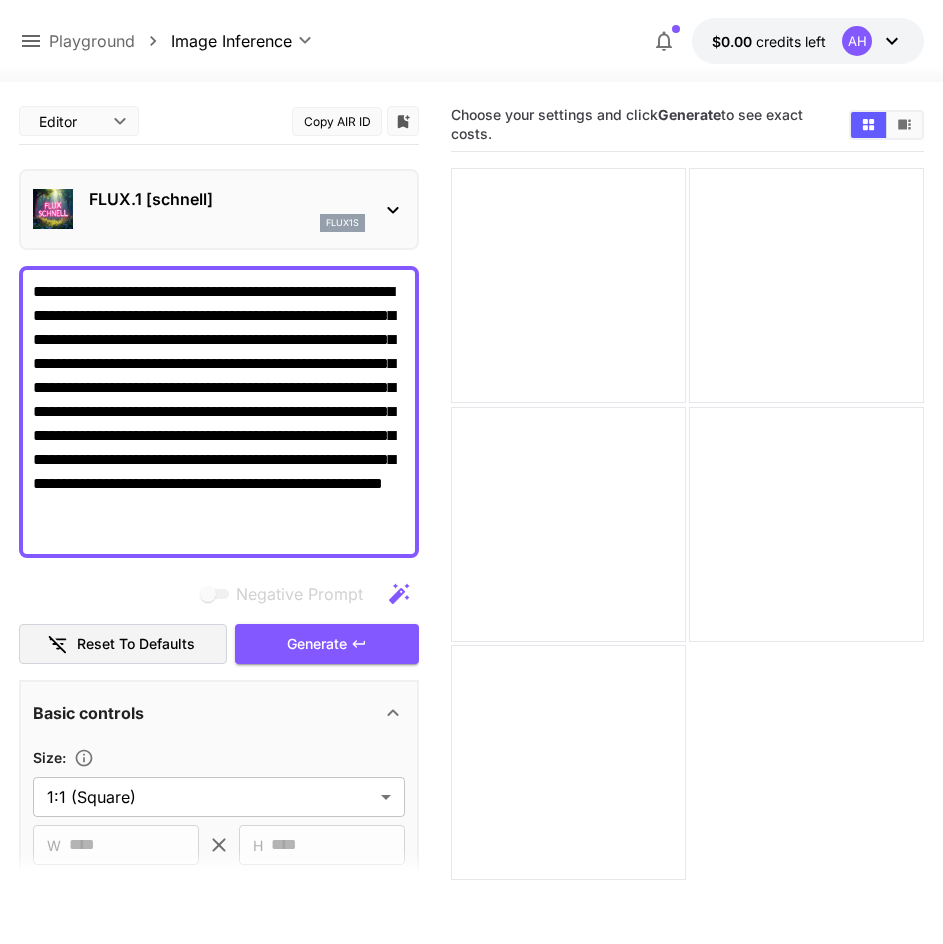 drag, startPoint x: 240, startPoint y: 362, endPoint x: 183, endPoint y: 362, distance: 57 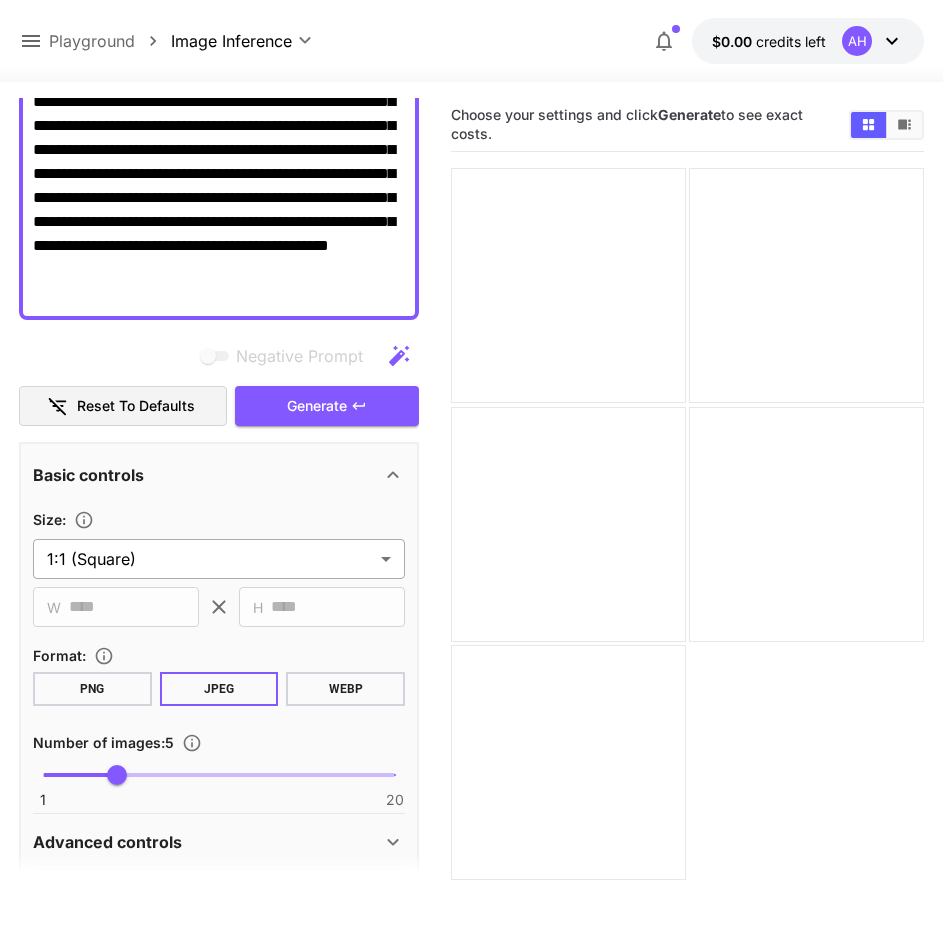 scroll, scrollTop: 300, scrollLeft: 0, axis: vertical 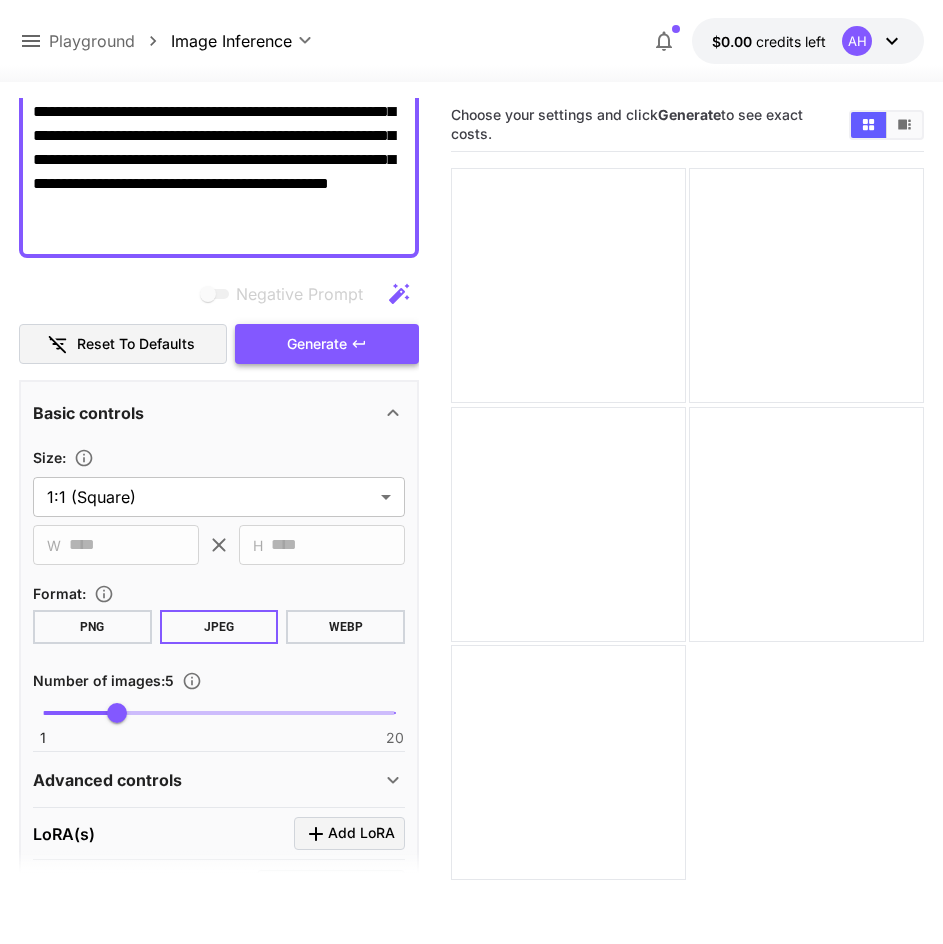 click on "Generate" at bounding box center [327, 344] 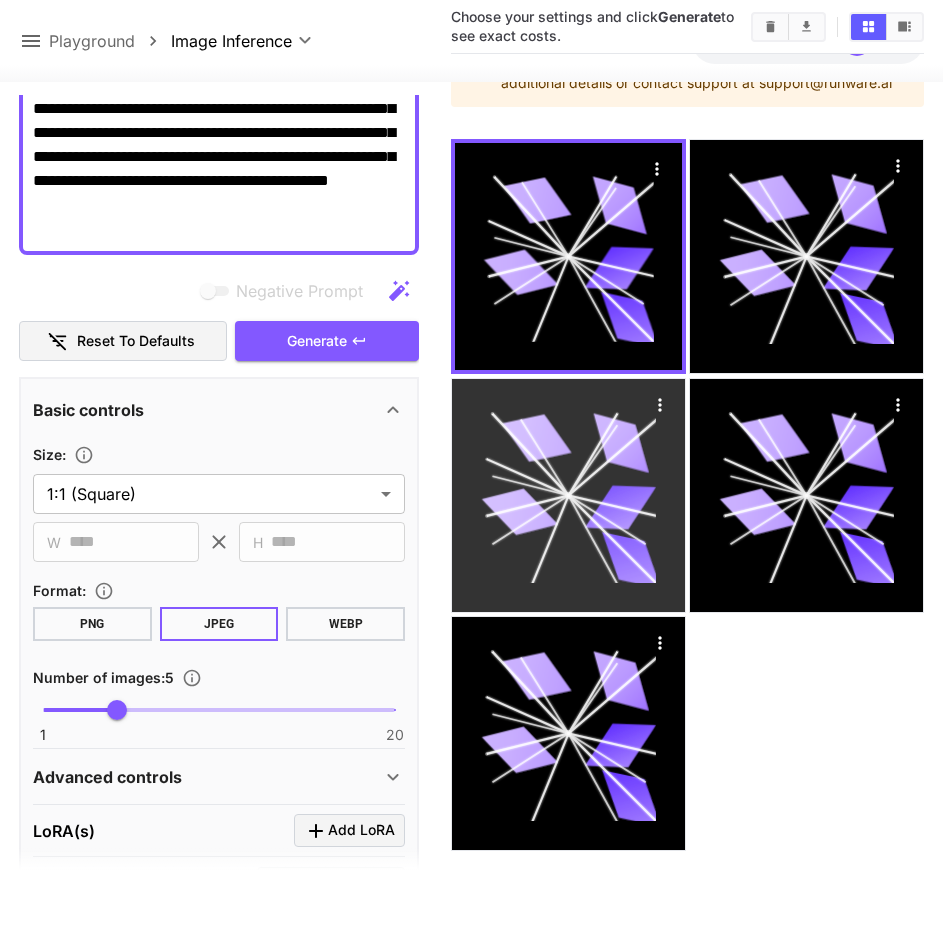 scroll, scrollTop: 158, scrollLeft: 0, axis: vertical 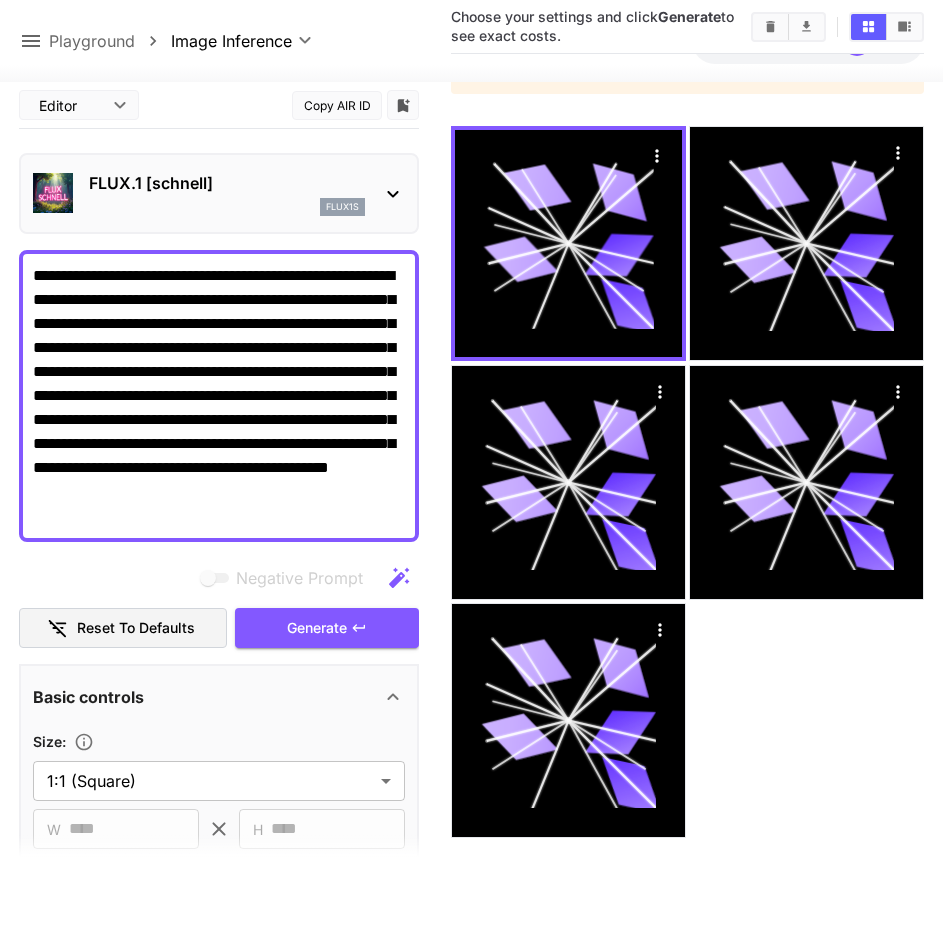 click on "**********" at bounding box center (219, 395) 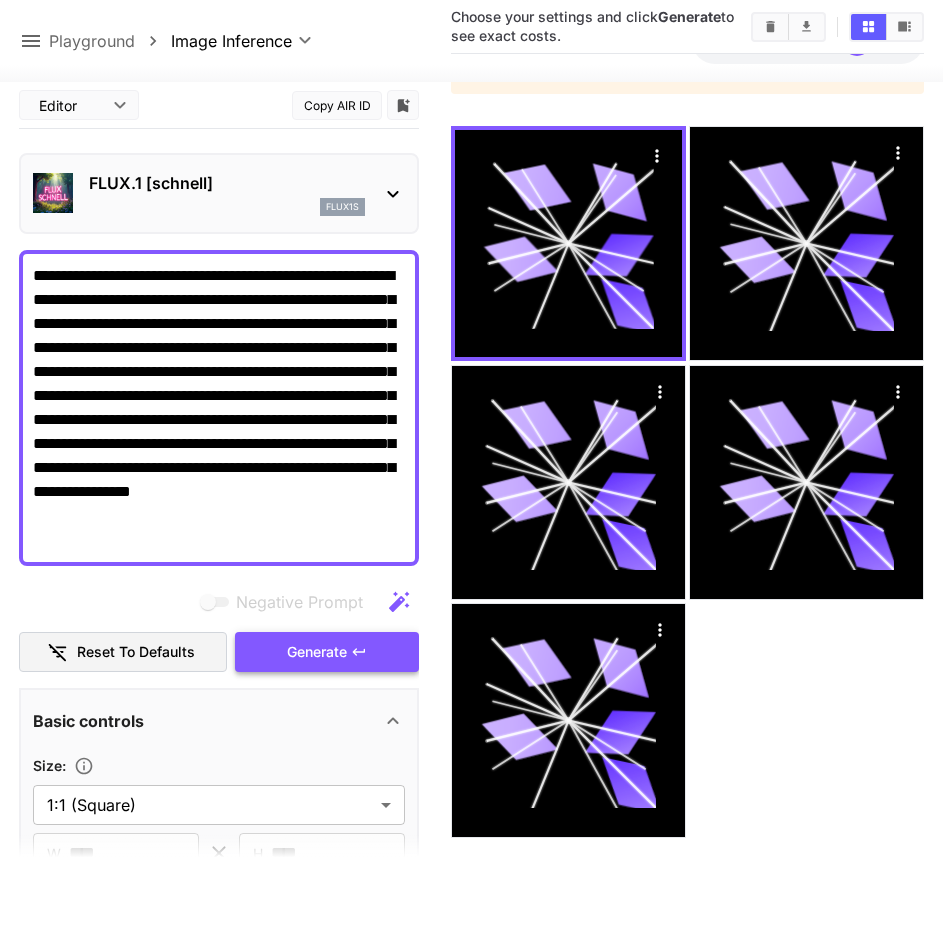 type on "**********" 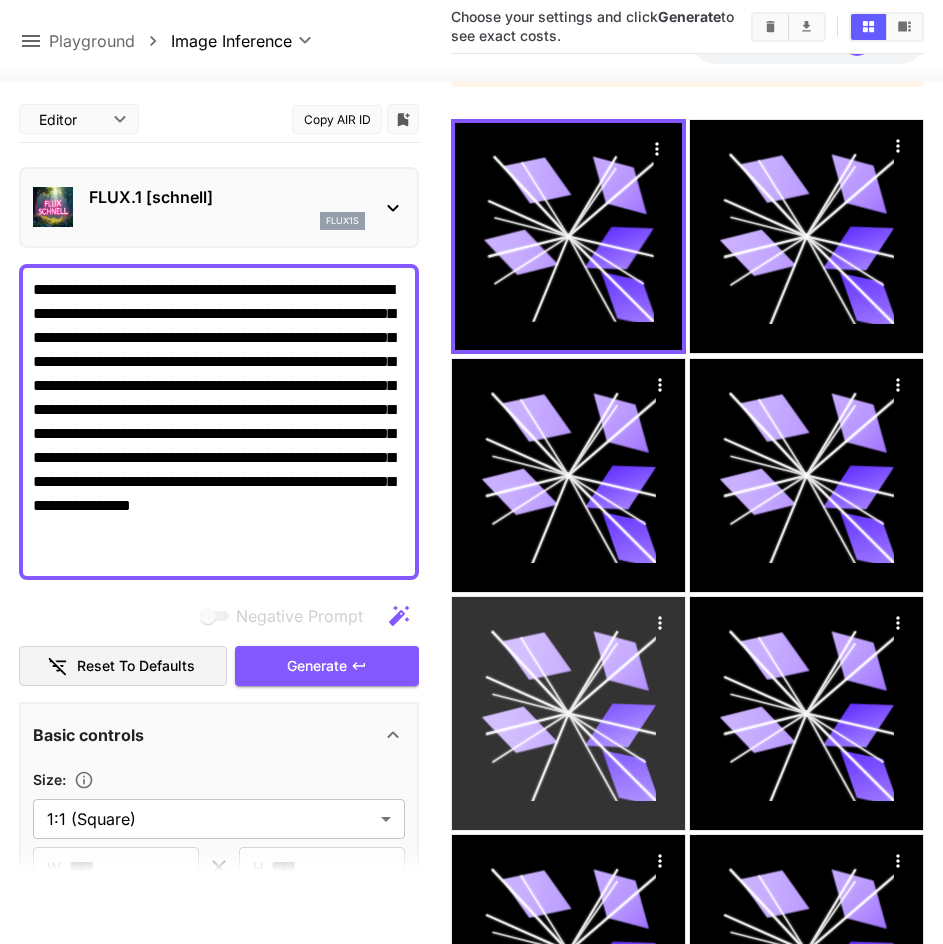 scroll, scrollTop: 0, scrollLeft: 0, axis: both 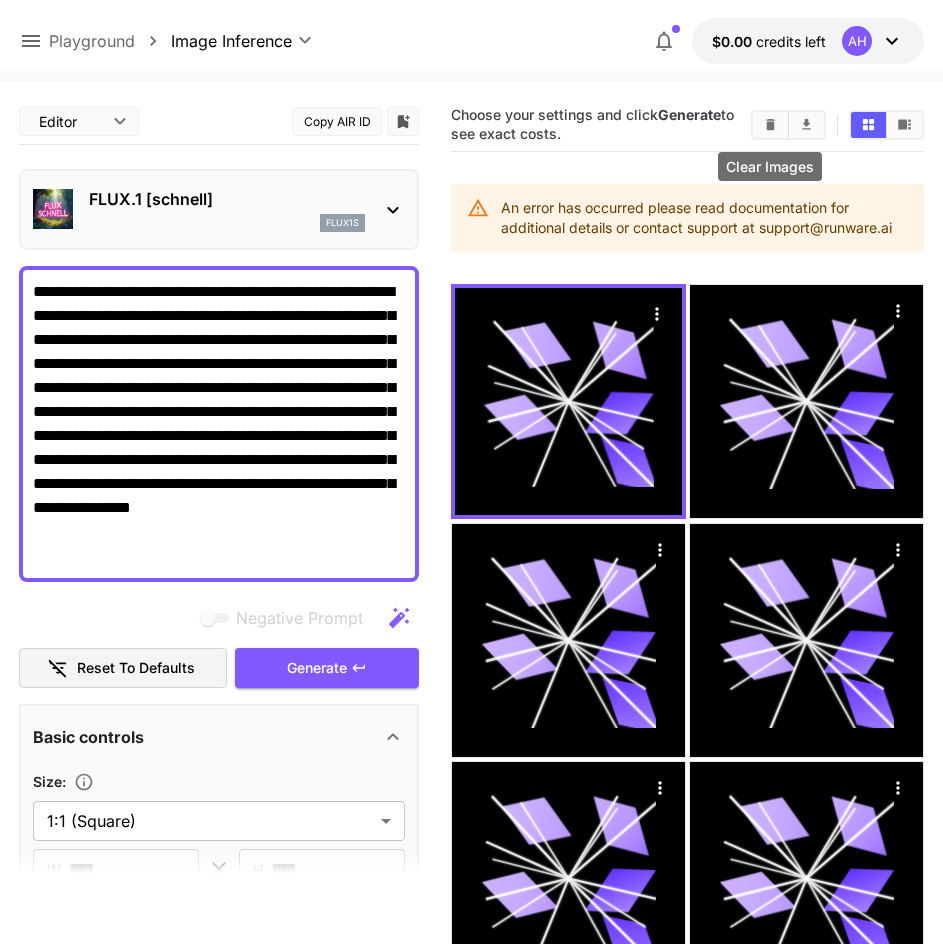 click at bounding box center (770, 125) 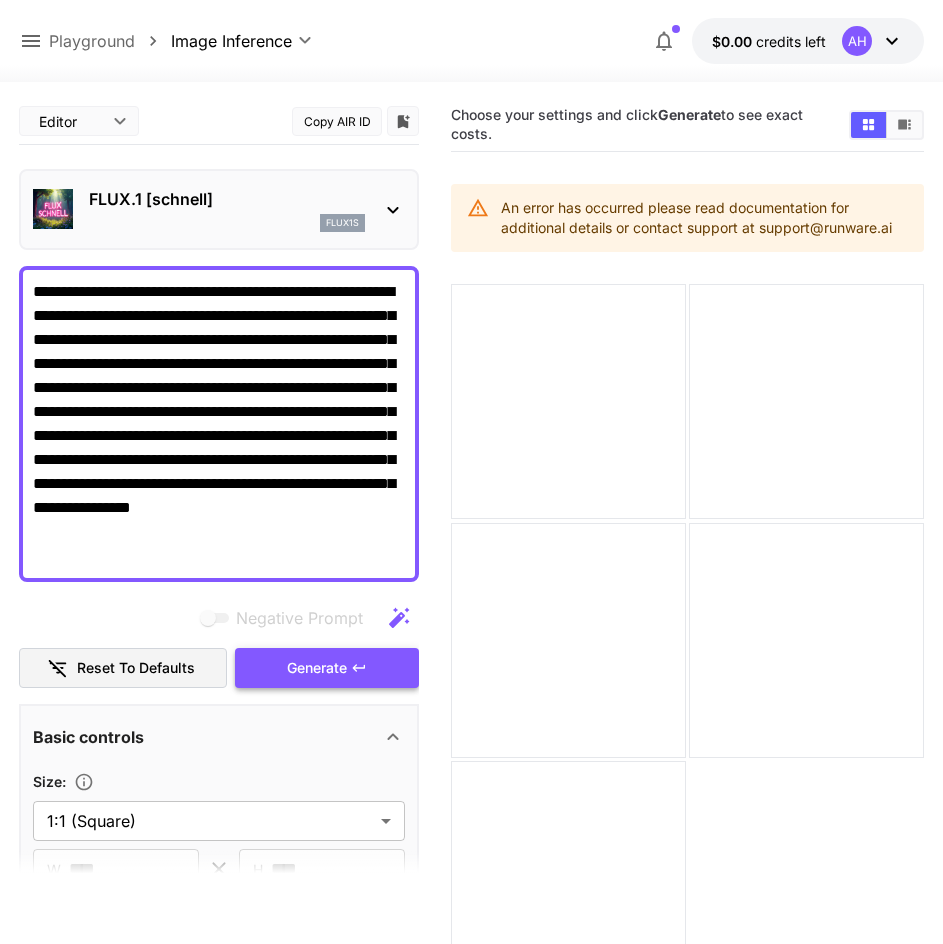 click on "Generate" at bounding box center (317, 668) 